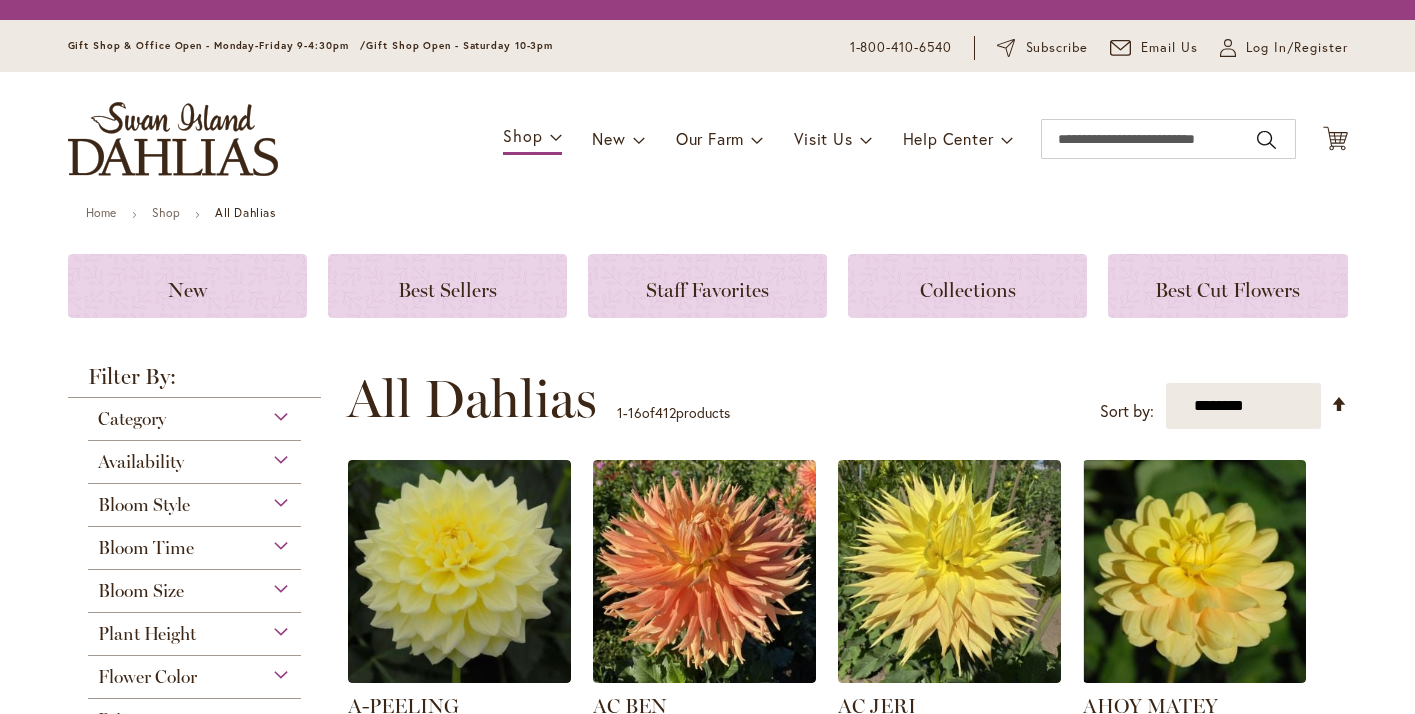 scroll, scrollTop: 0, scrollLeft: 0, axis: both 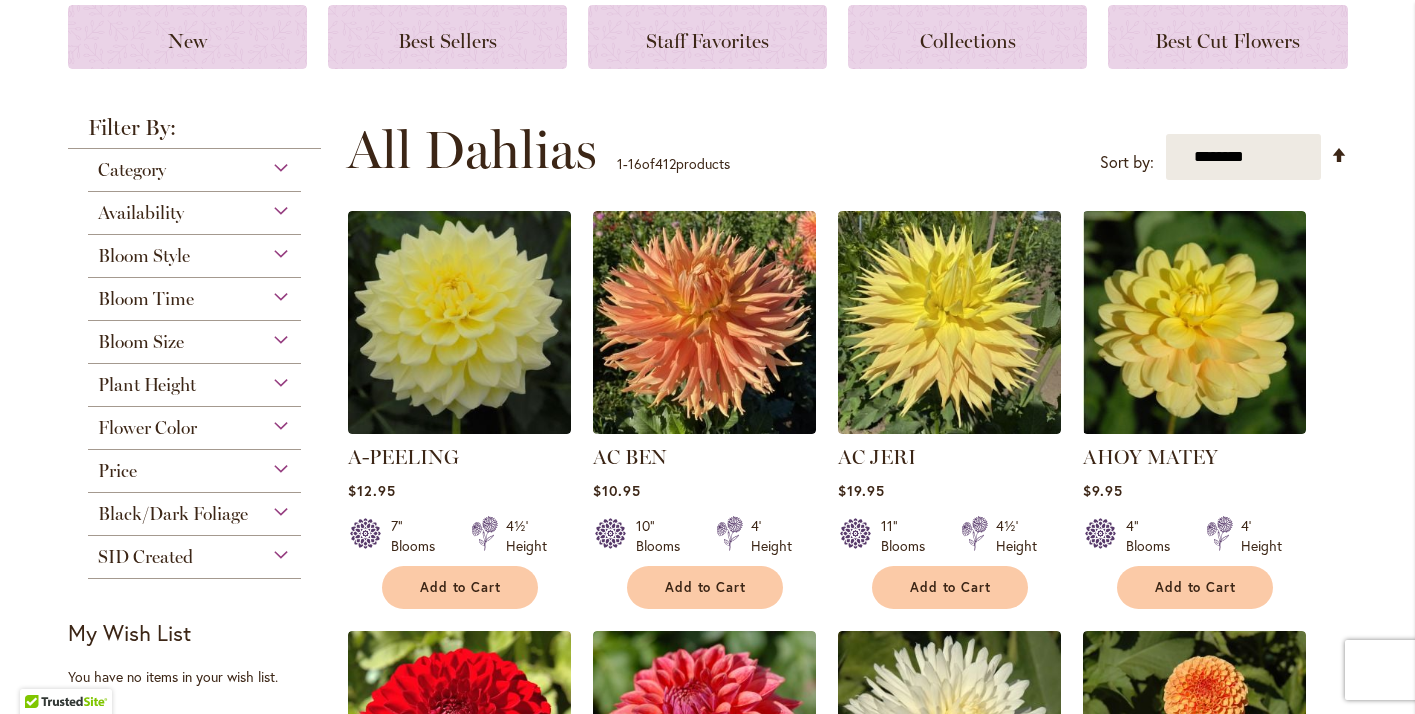 type on "****" 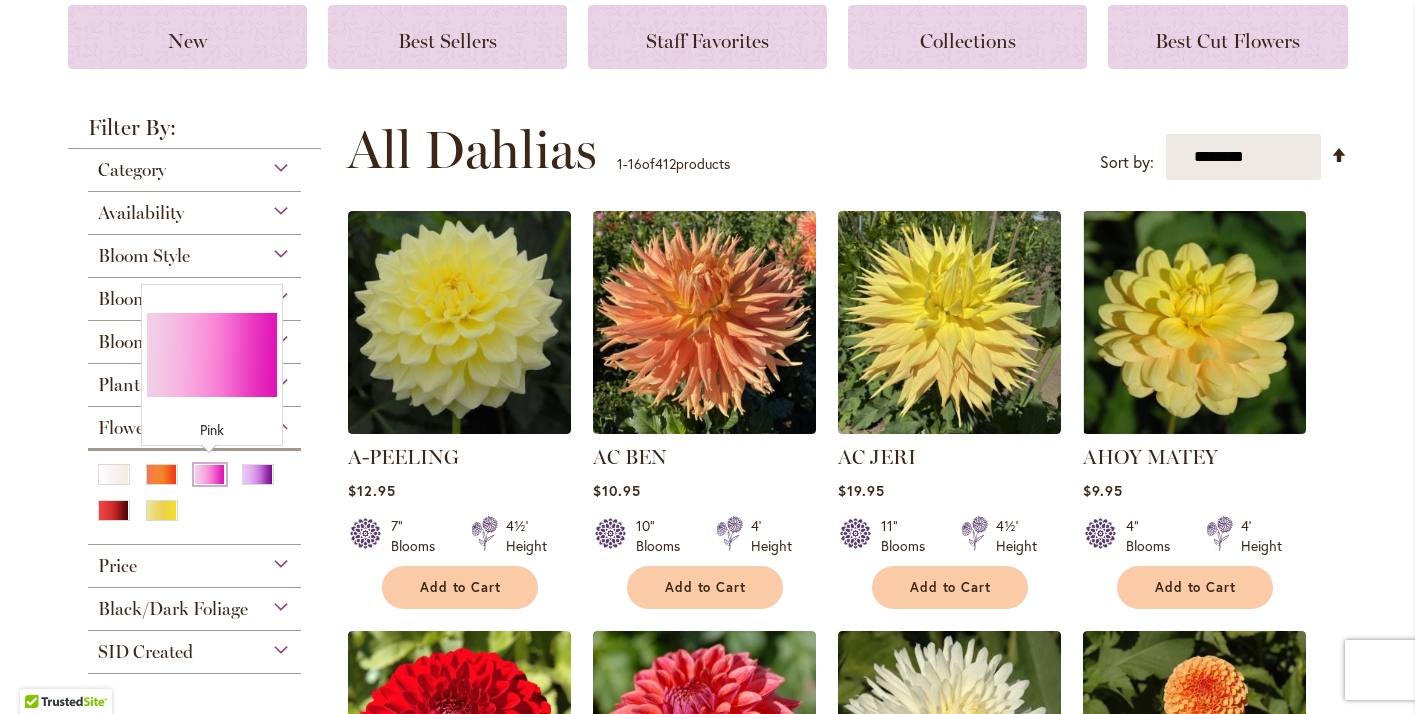 click at bounding box center [210, 474] 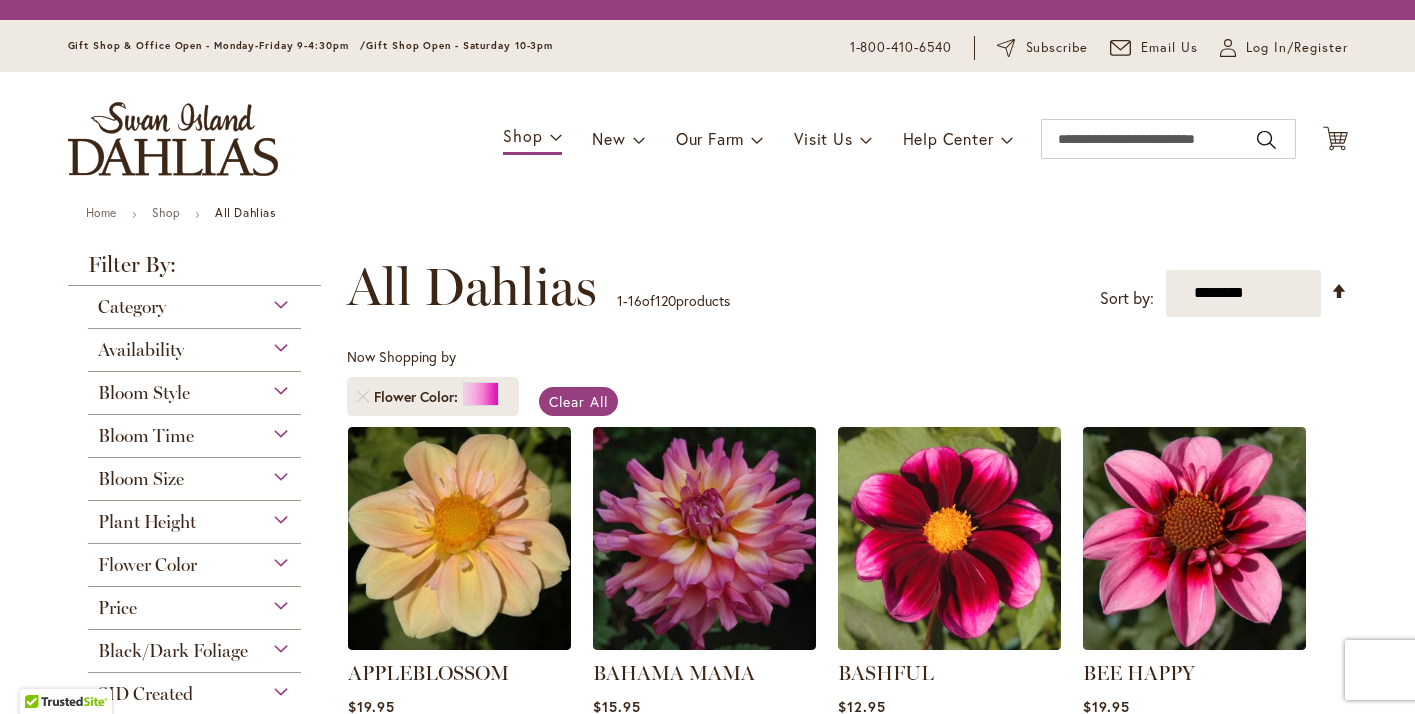 scroll, scrollTop: 0, scrollLeft: 0, axis: both 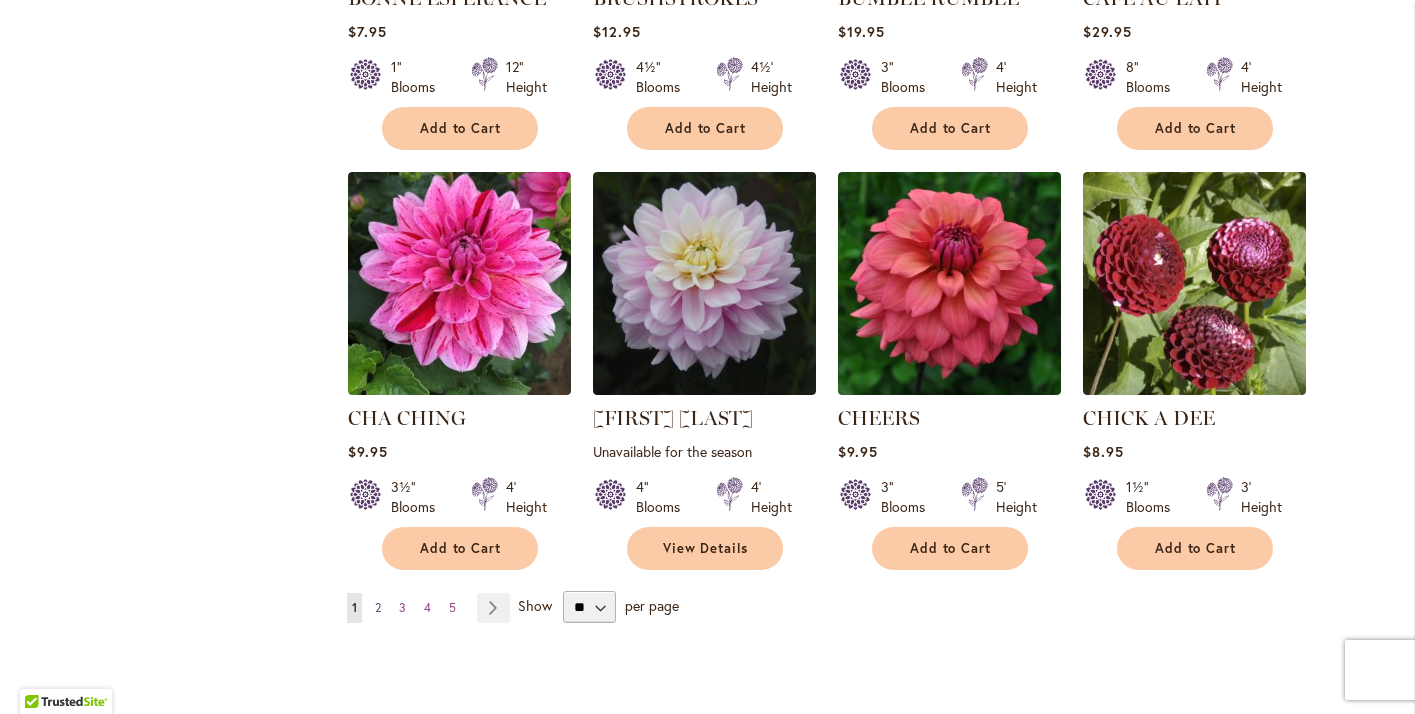 type on "****" 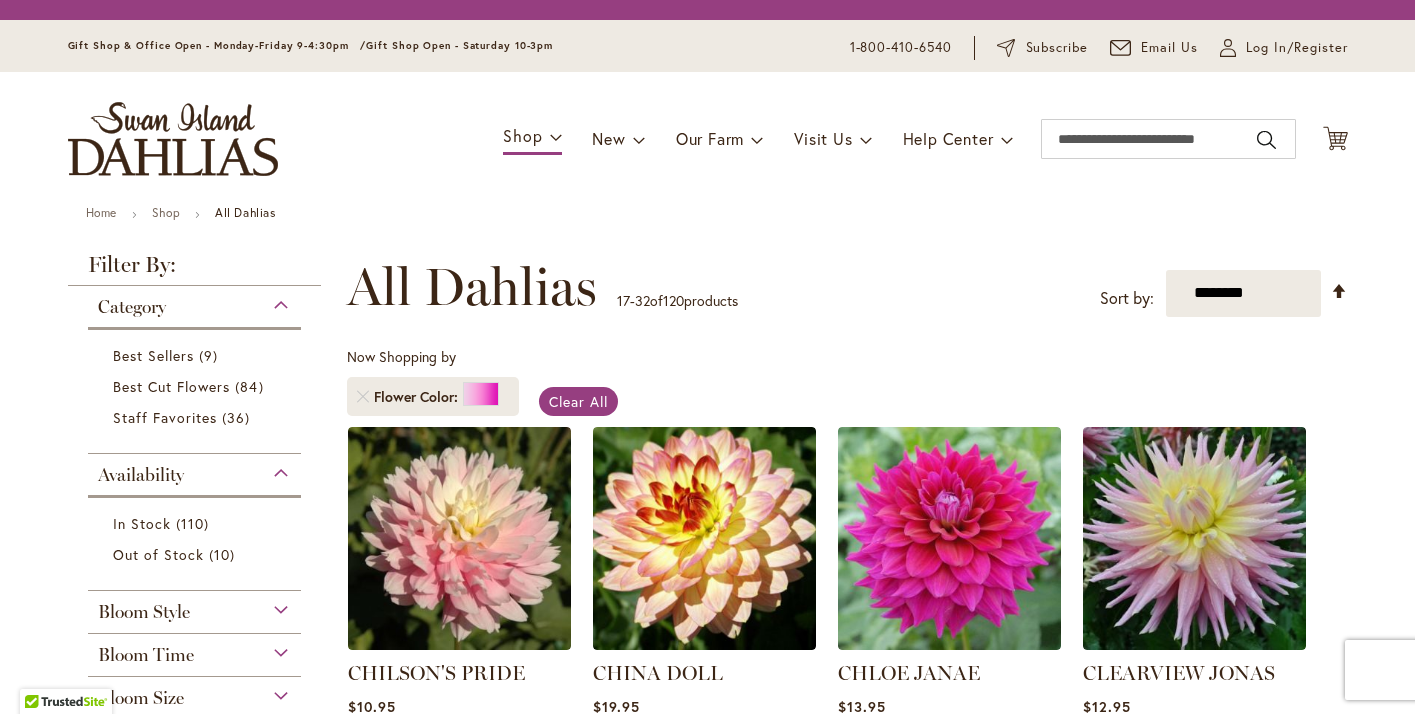 scroll, scrollTop: 0, scrollLeft: 0, axis: both 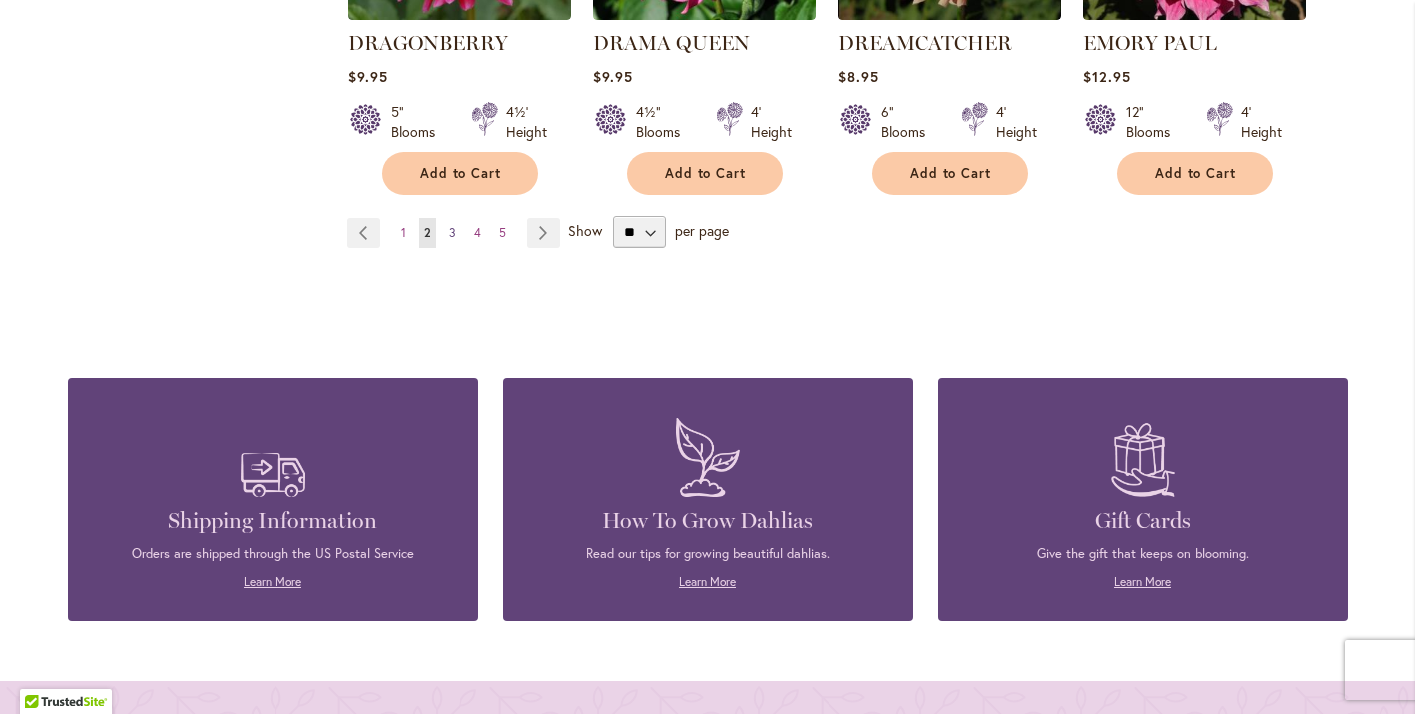 type on "****" 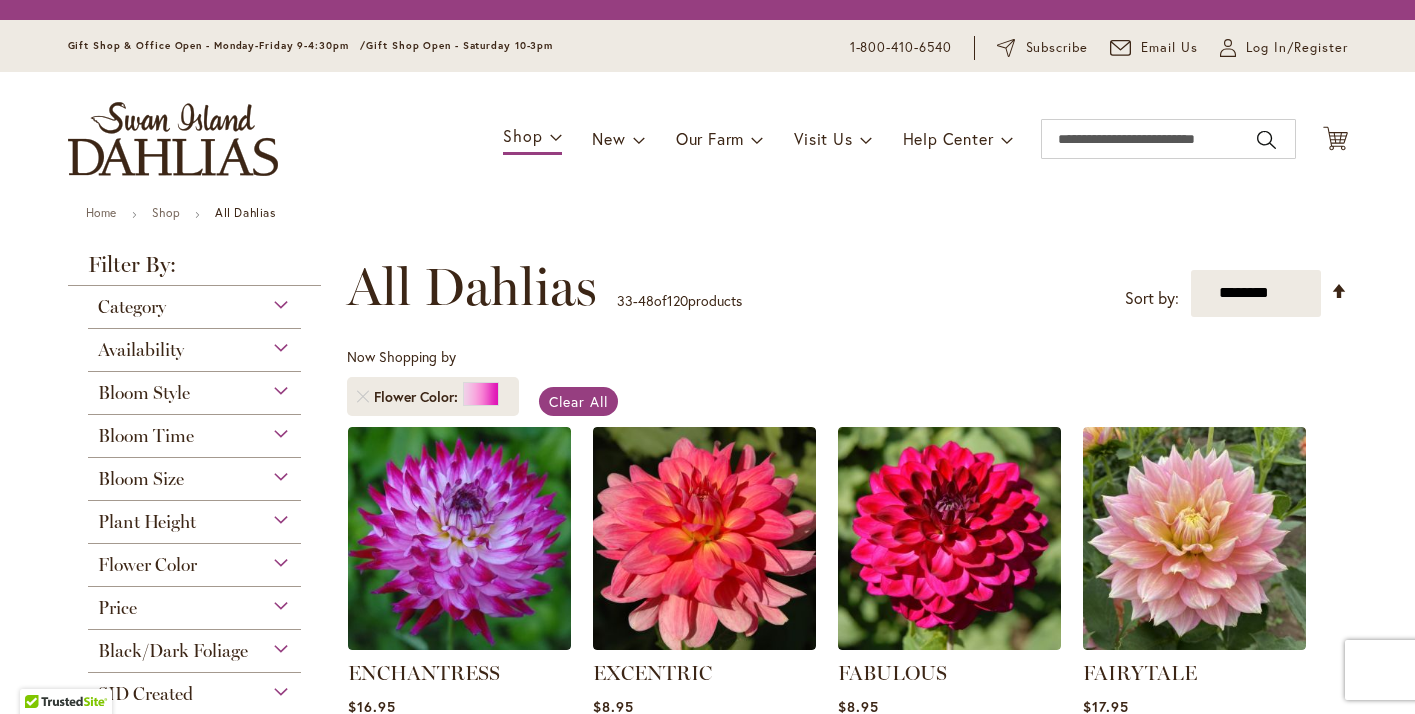 scroll, scrollTop: 0, scrollLeft: 0, axis: both 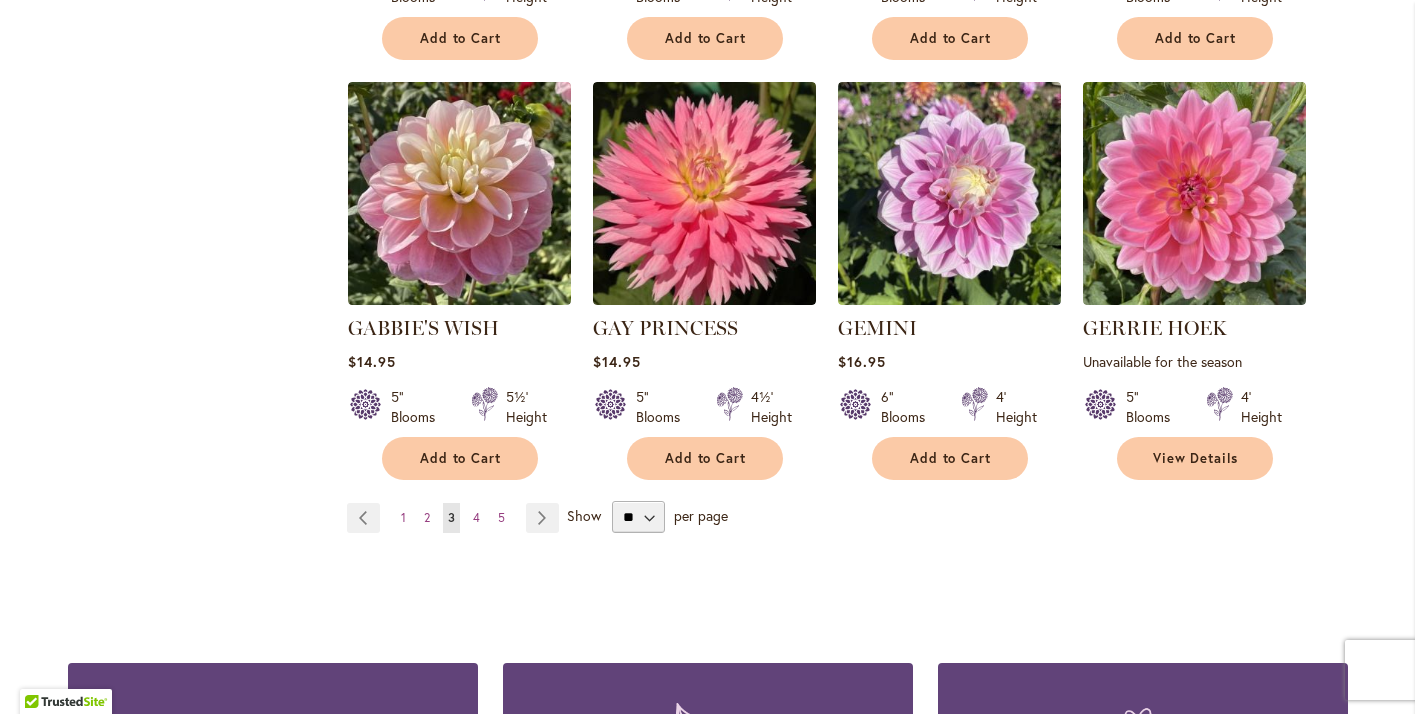 type on "****" 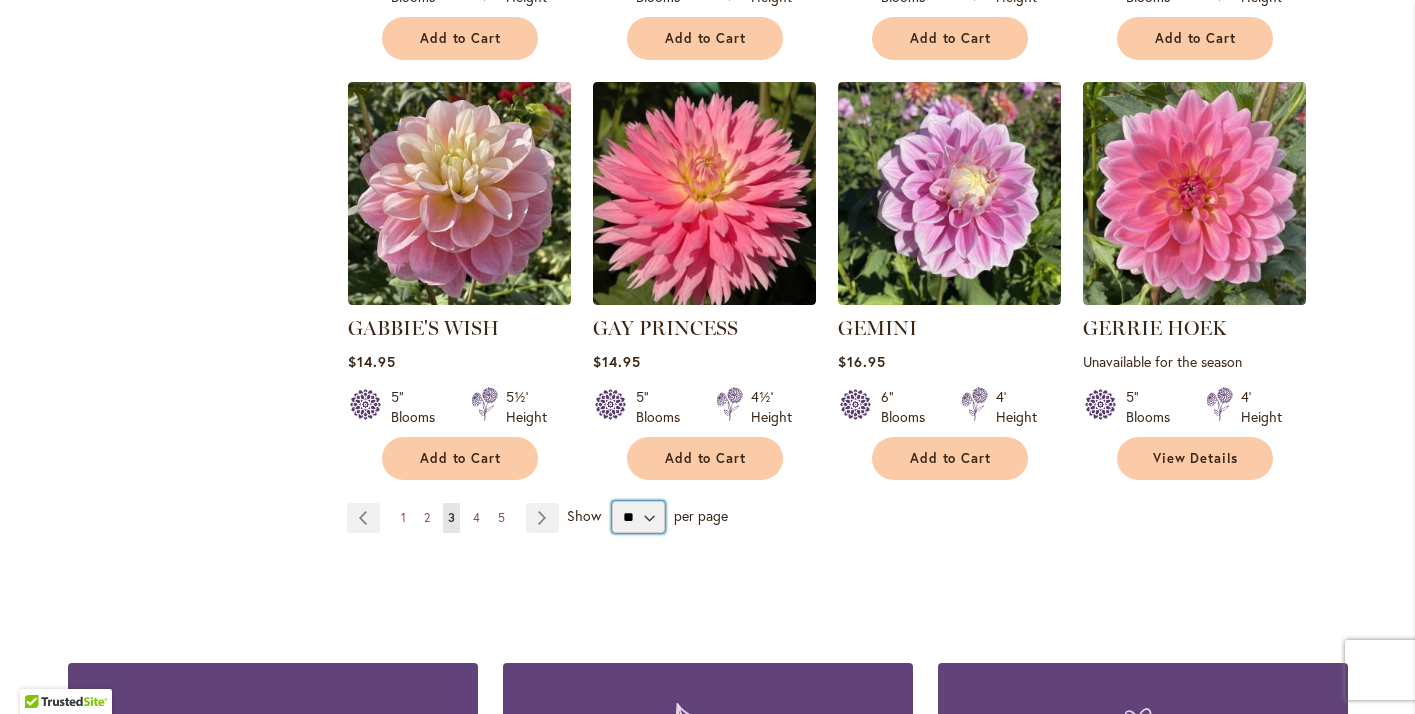 click on "**
**
**
**" at bounding box center [638, 517] 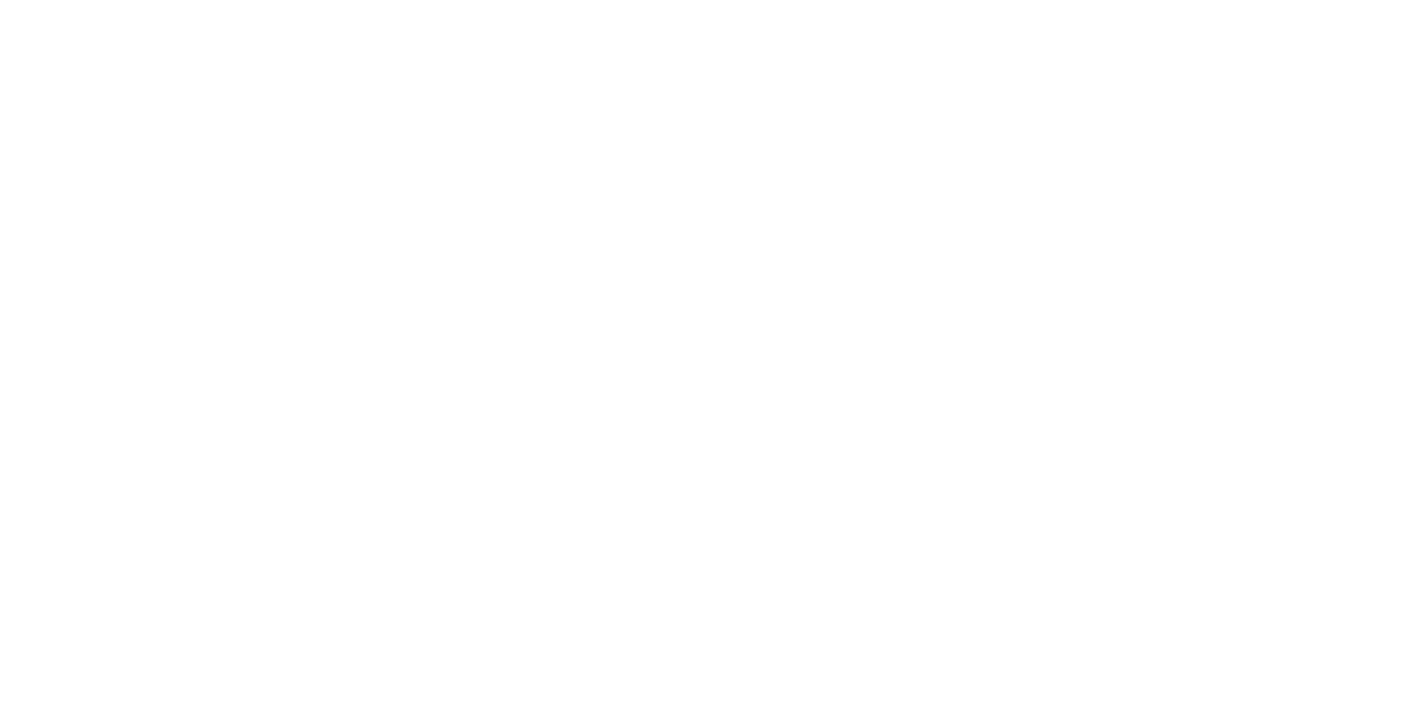 scroll, scrollTop: 0, scrollLeft: 0, axis: both 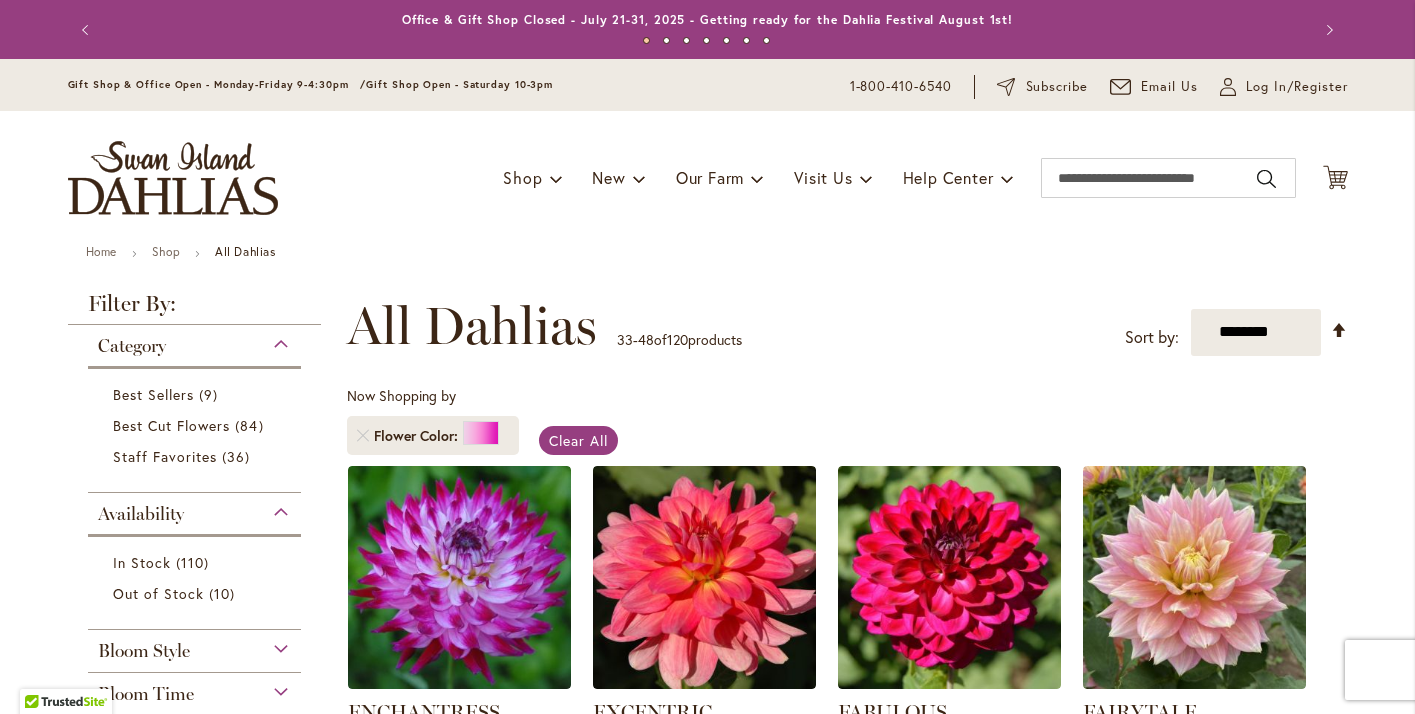 select on "**" 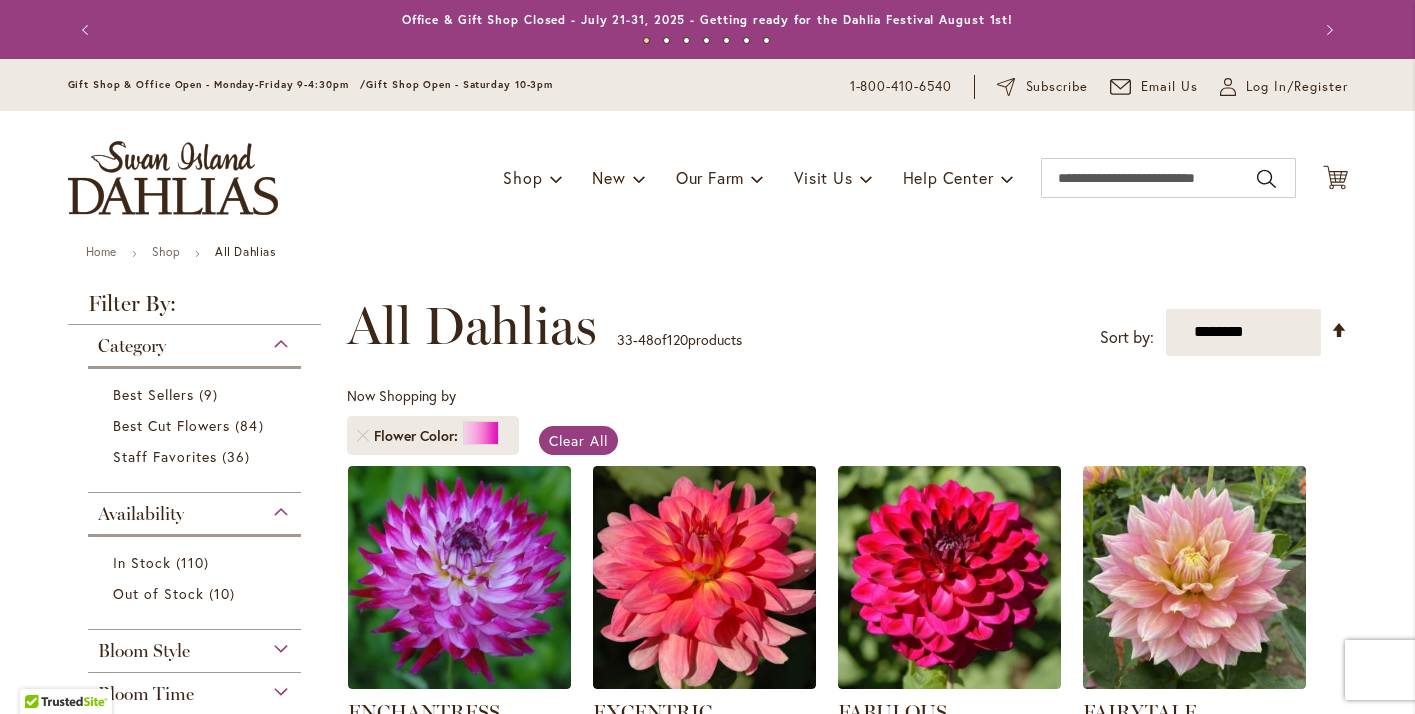 scroll, scrollTop: 0, scrollLeft: 0, axis: both 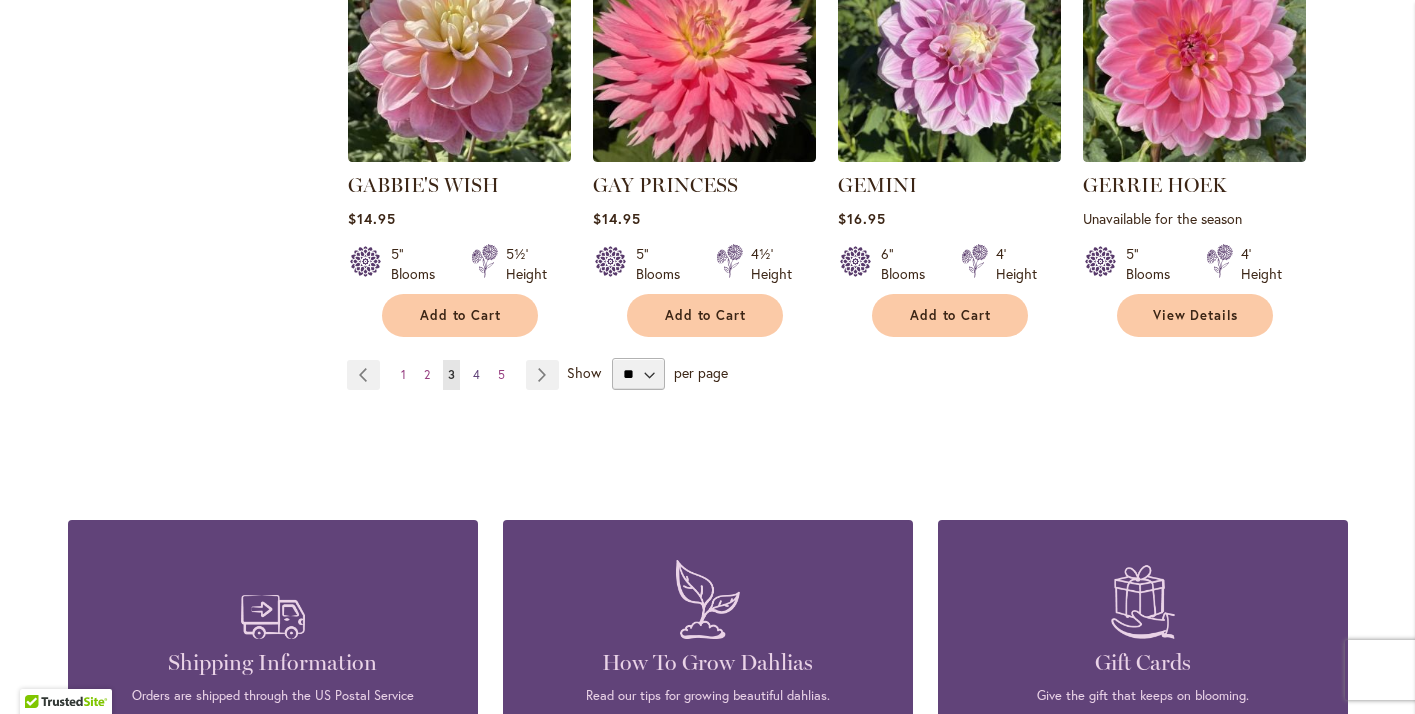 type on "****" 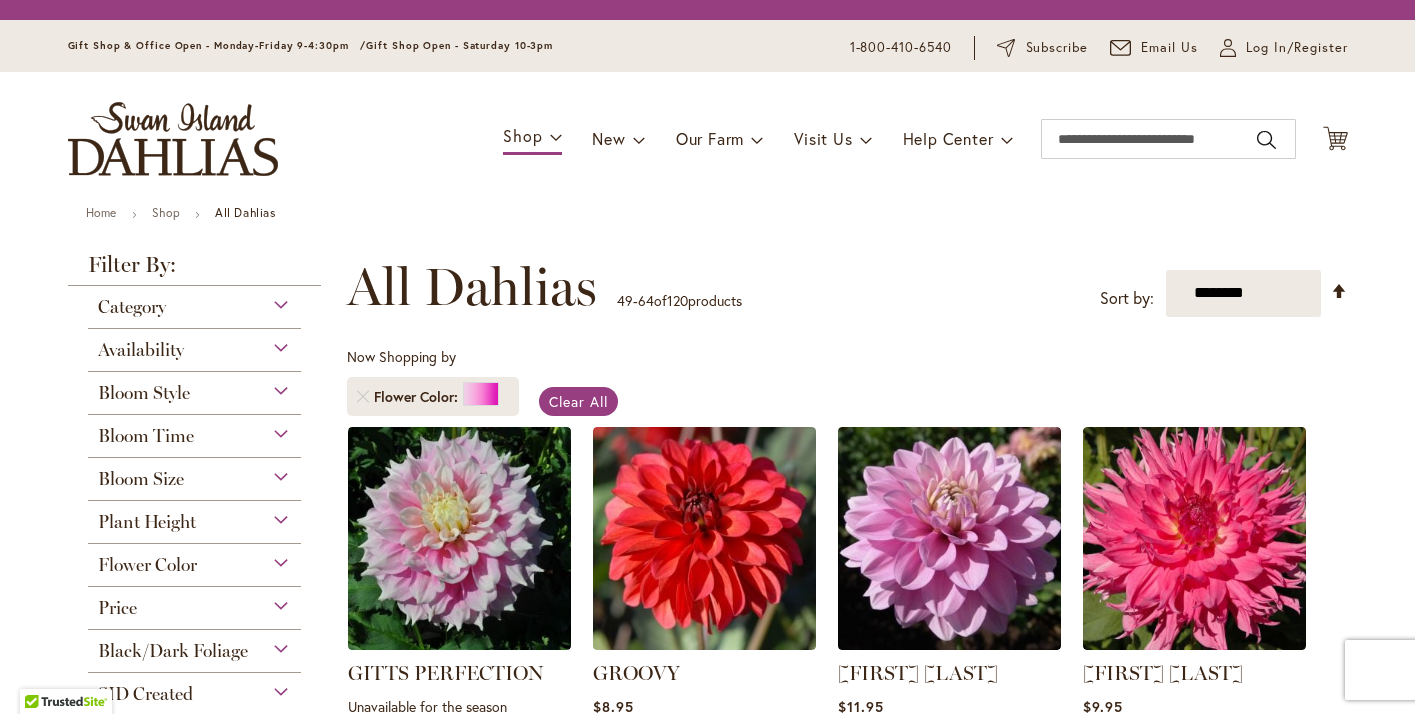 scroll, scrollTop: 0, scrollLeft: 0, axis: both 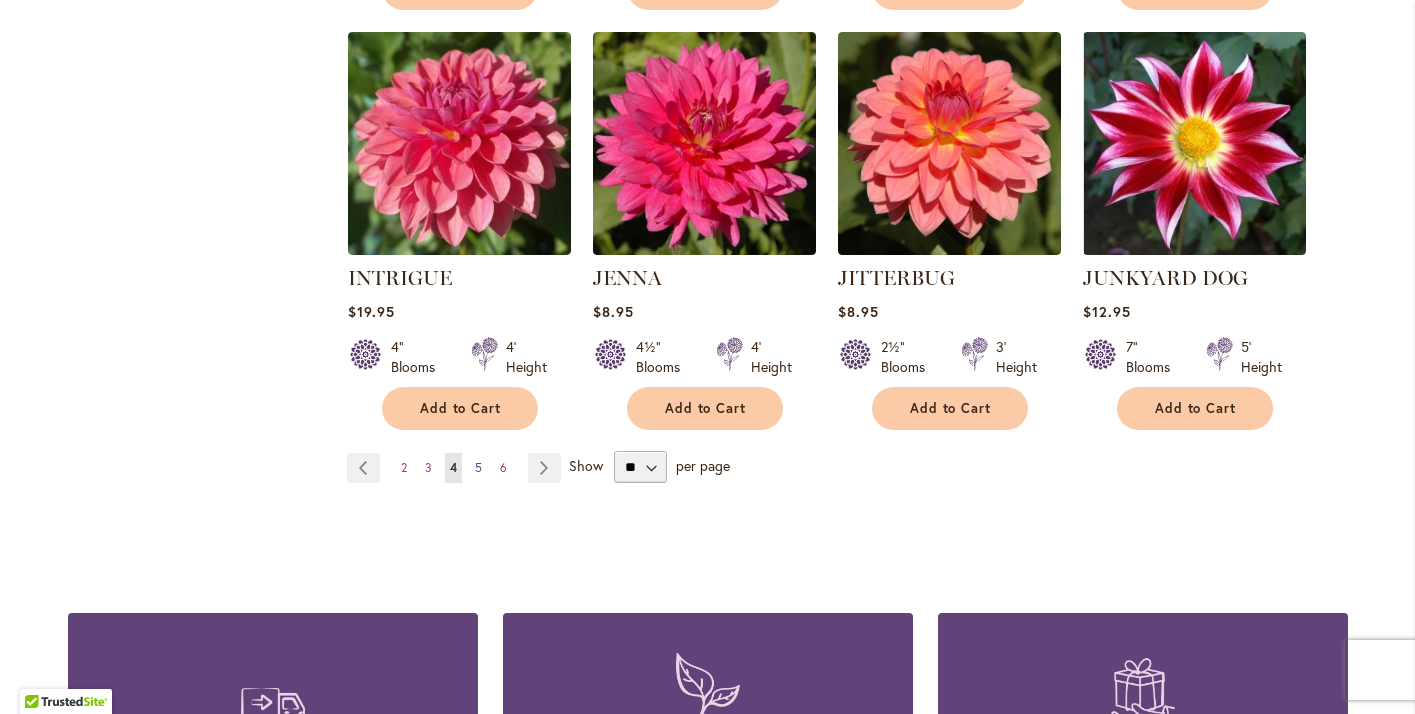 type on "****" 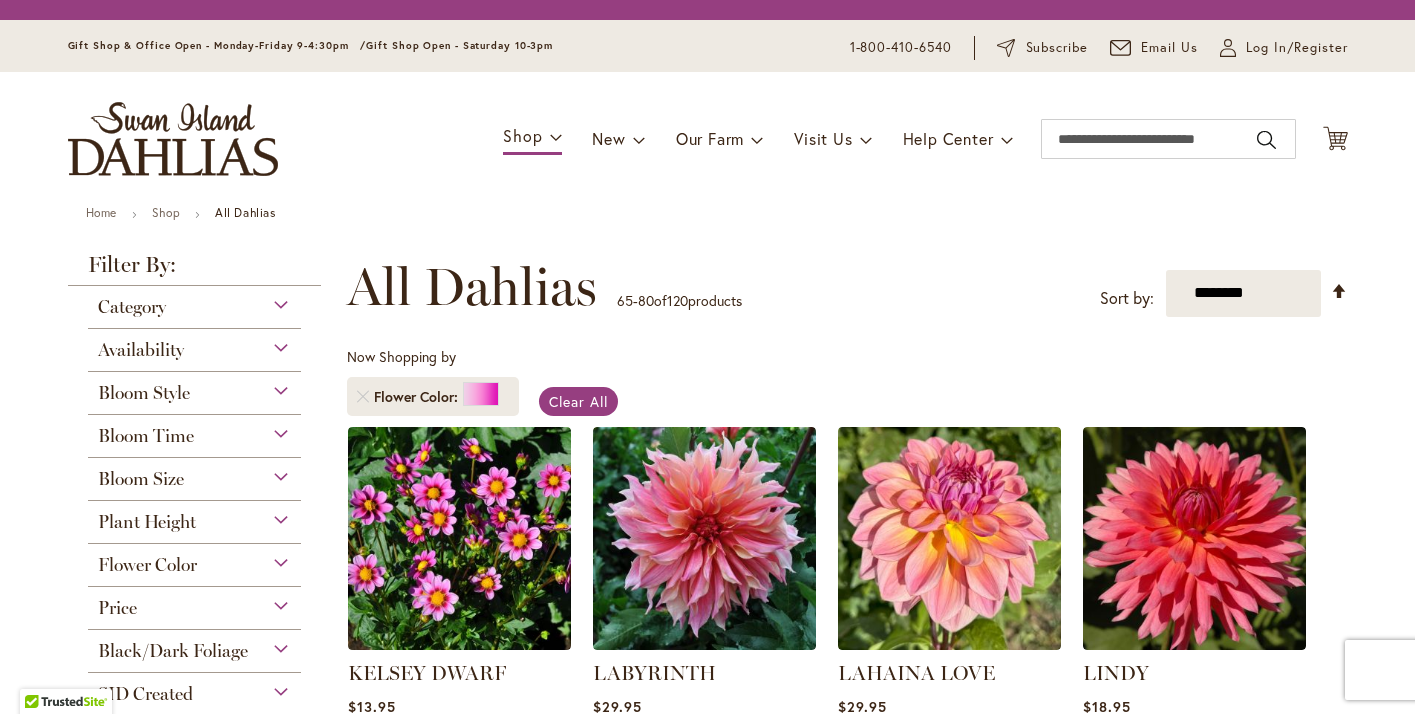 scroll, scrollTop: 0, scrollLeft: 0, axis: both 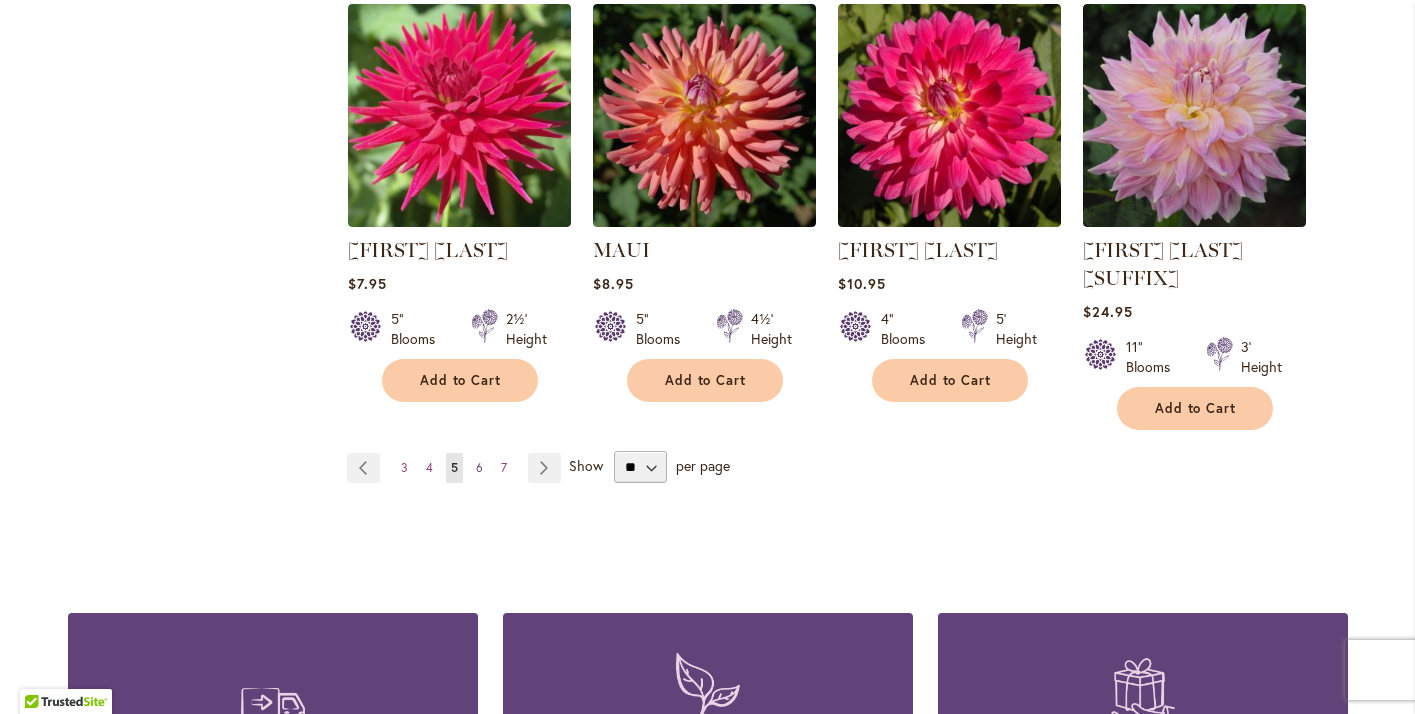 type on "****" 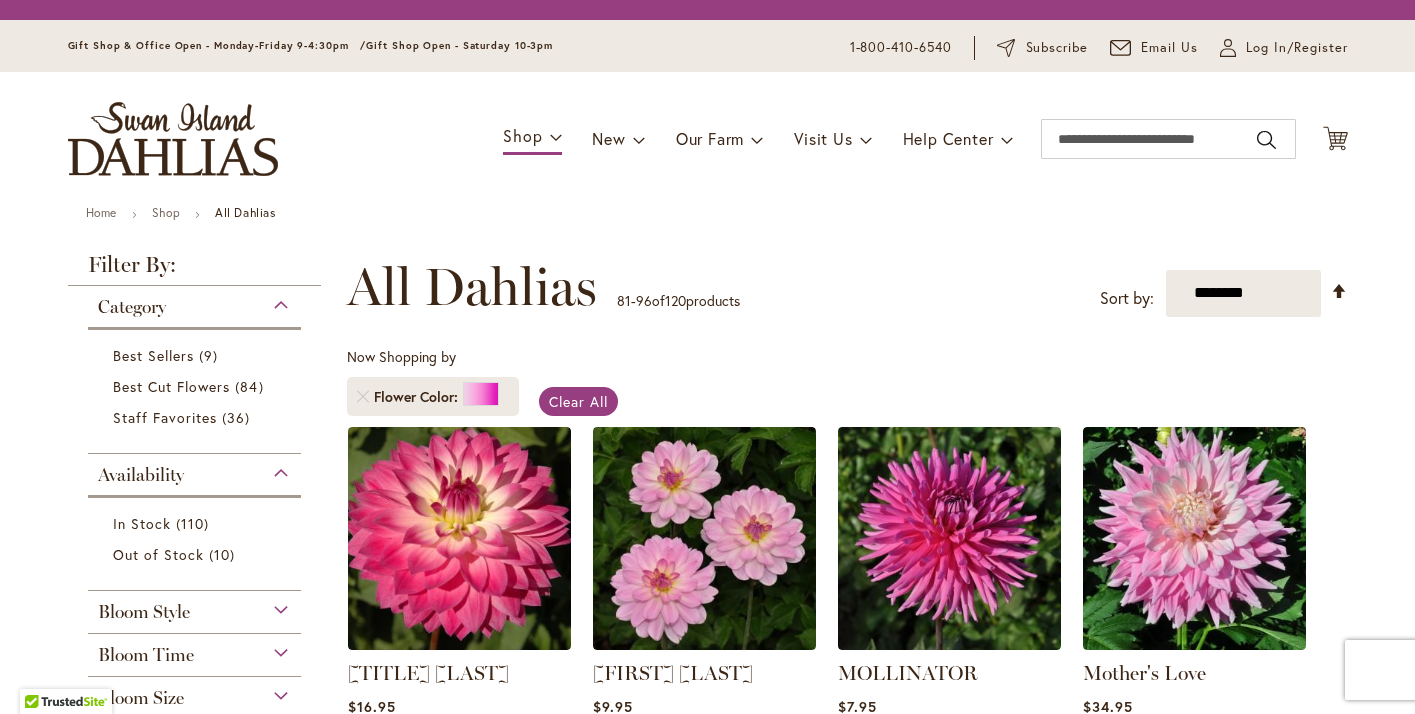 scroll, scrollTop: 0, scrollLeft: 0, axis: both 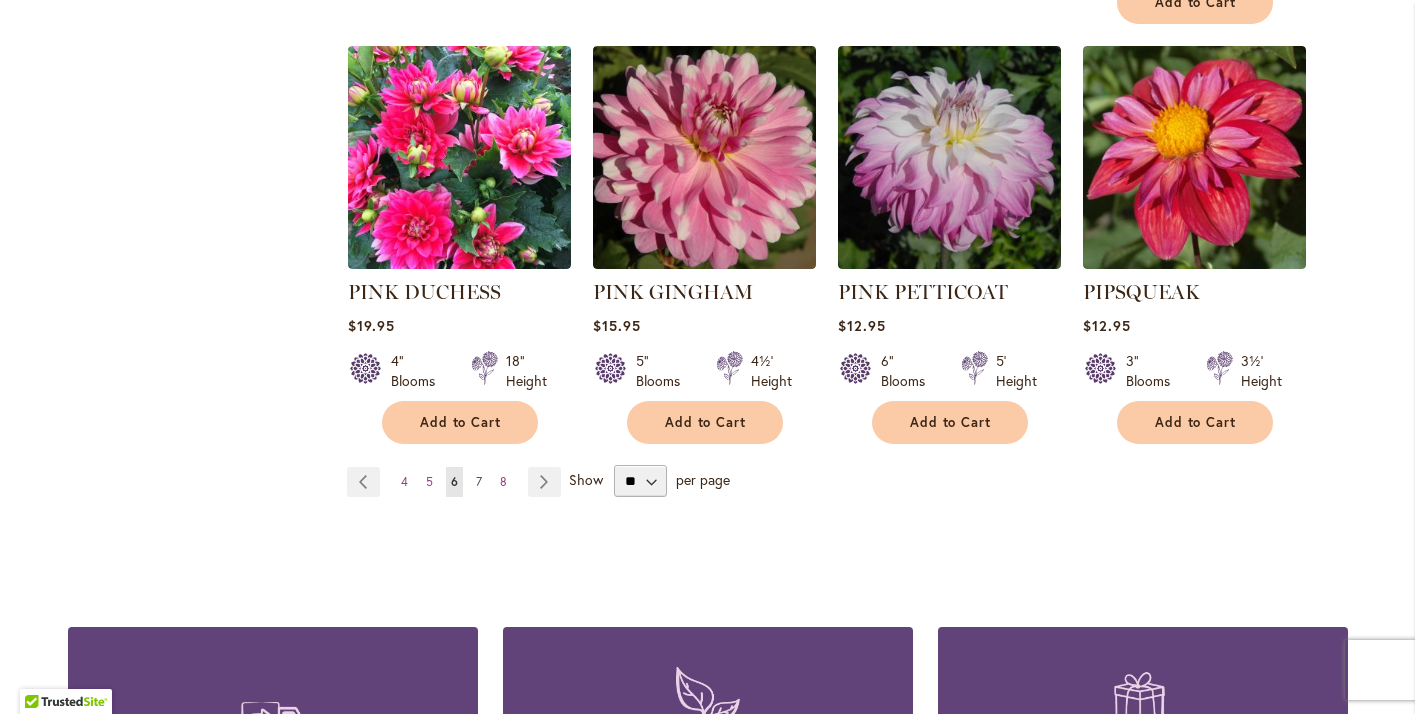 type on "****" 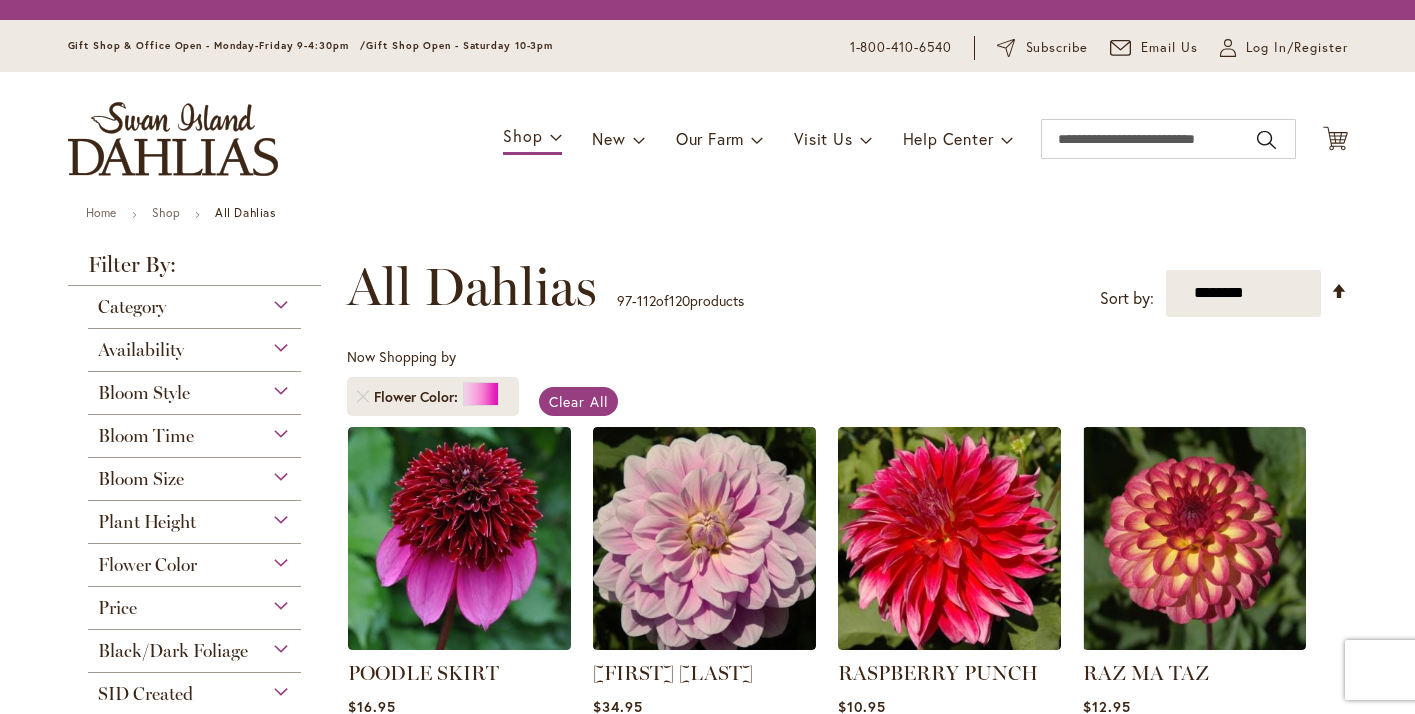 scroll, scrollTop: 0, scrollLeft: 0, axis: both 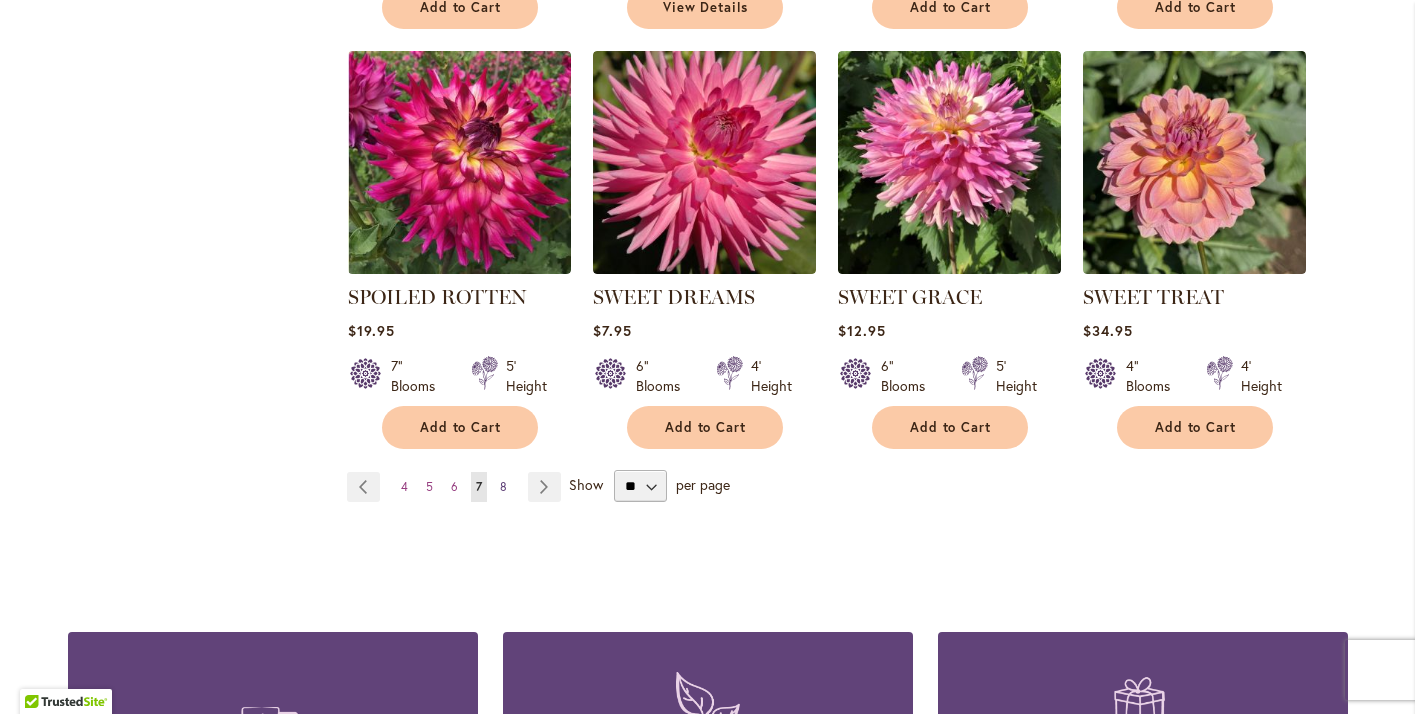 type on "****" 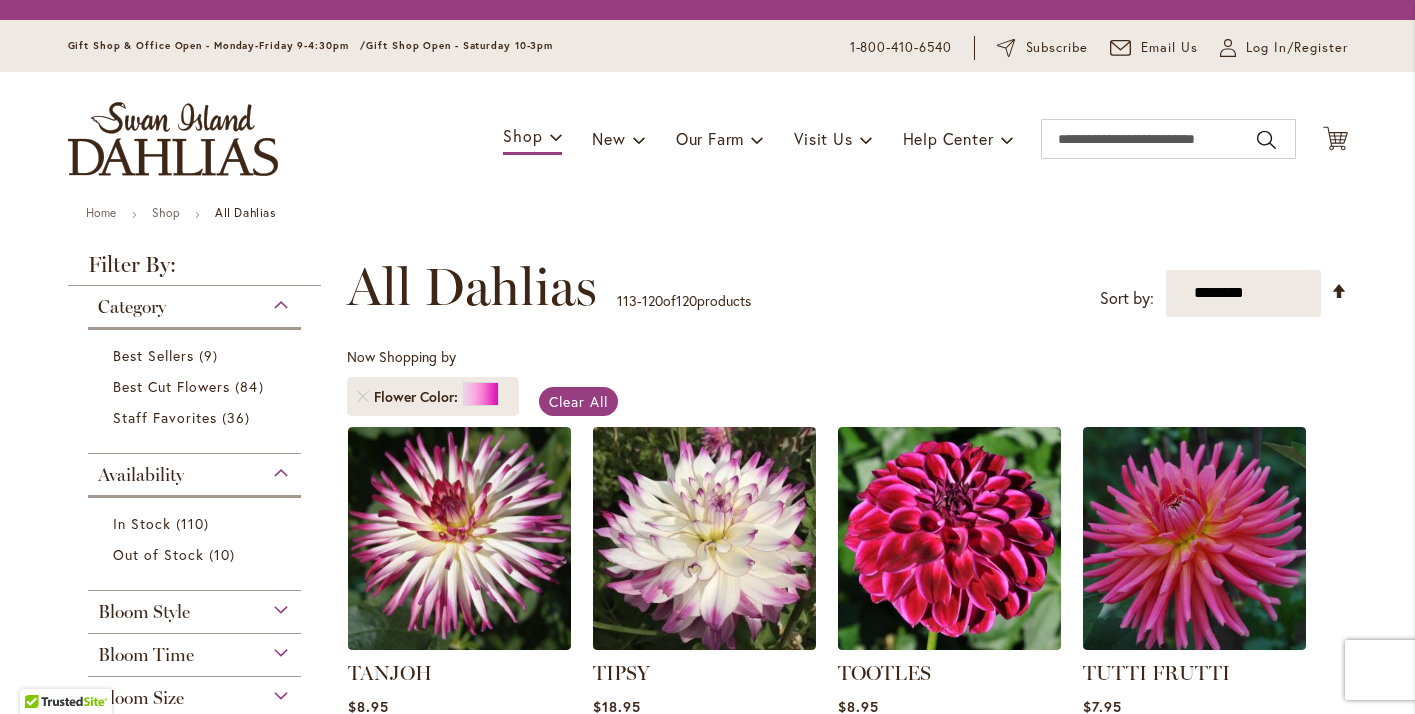 scroll, scrollTop: 0, scrollLeft: 0, axis: both 